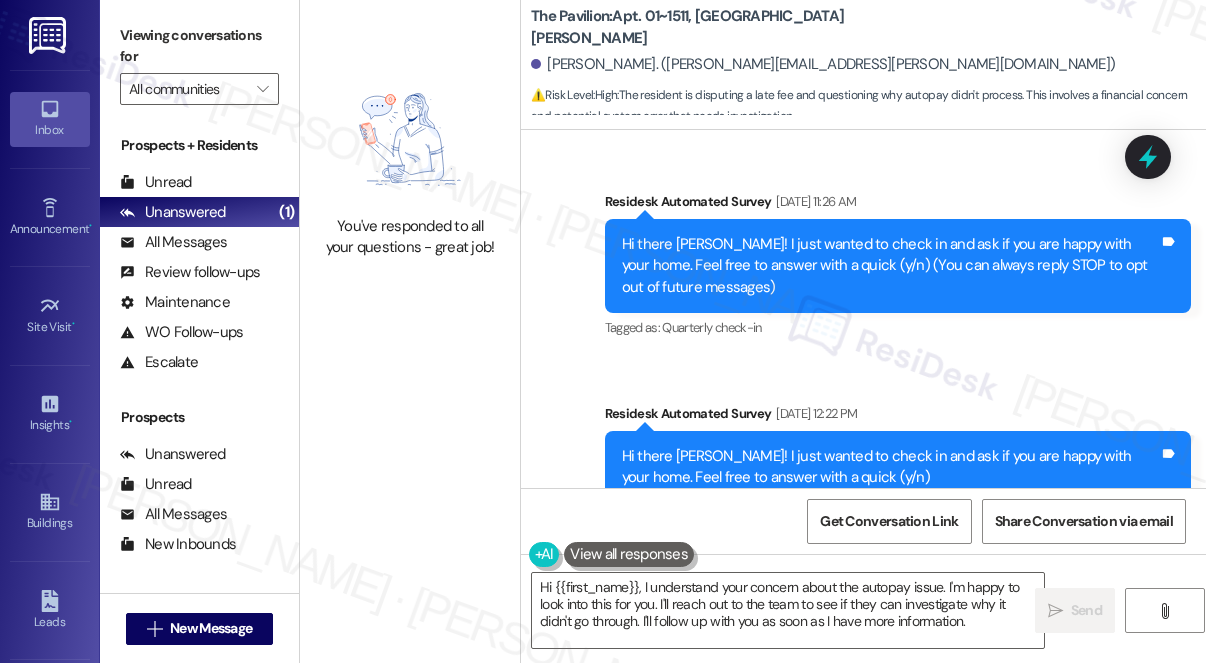scroll, scrollTop: 0, scrollLeft: 0, axis: both 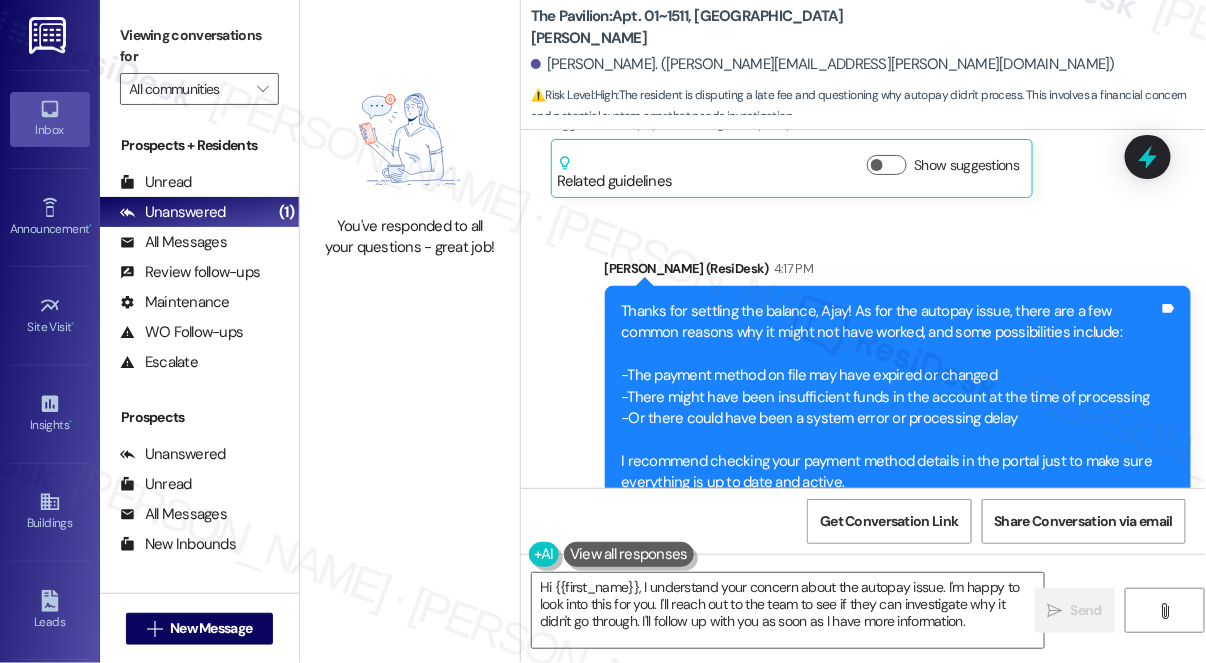 click on "Thanks for settling the balance, Ajay! As for the autopay issue, there are a few common reasons why it might not have worked, and some possibilities include:
-The payment method on file may have expired or changed
-There might have been insufficient funds in the account at the time of processing
-Or there could have been a system error or processing delay
I recommend checking your payment method details in the portal just to make sure everything is up to date and active." at bounding box center [891, 397] 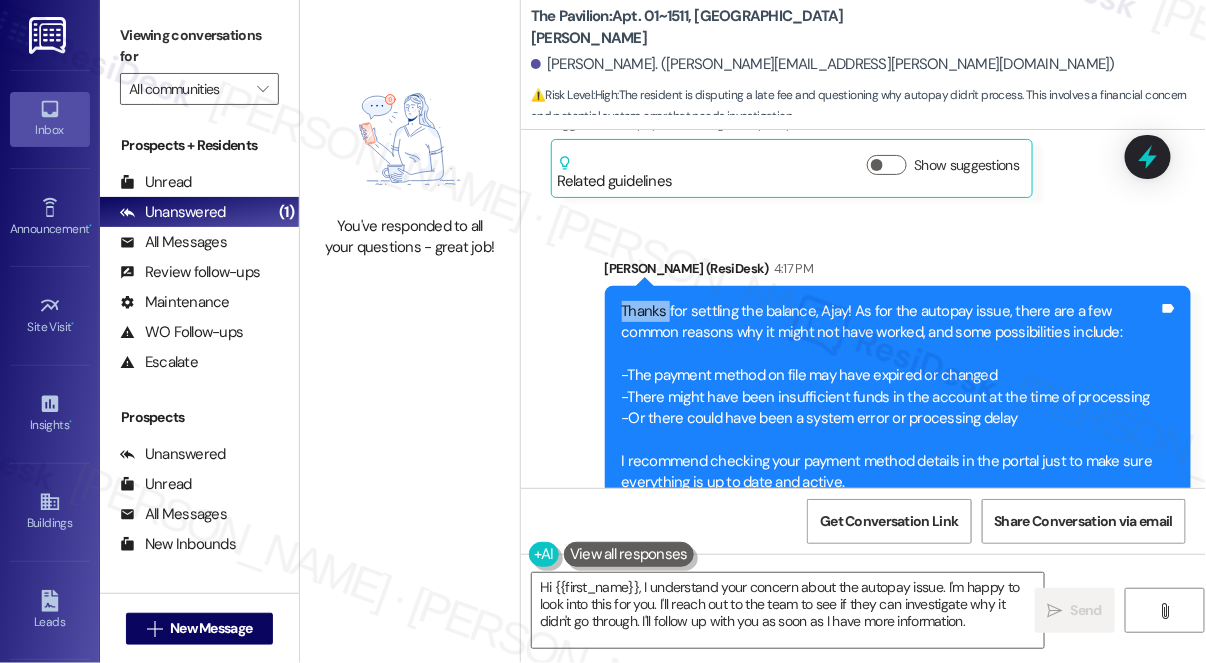 click on "Thanks for settling the balance, Ajay! As for the autopay issue, there are a few common reasons why it might not have worked, and some possibilities include:
-The payment method on file may have expired or changed
-There might have been insufficient funds in the account at the time of processing
-Or there could have been a system error or processing delay
I recommend checking your payment method details in the portal just to make sure everything is up to date and active." at bounding box center (891, 397) 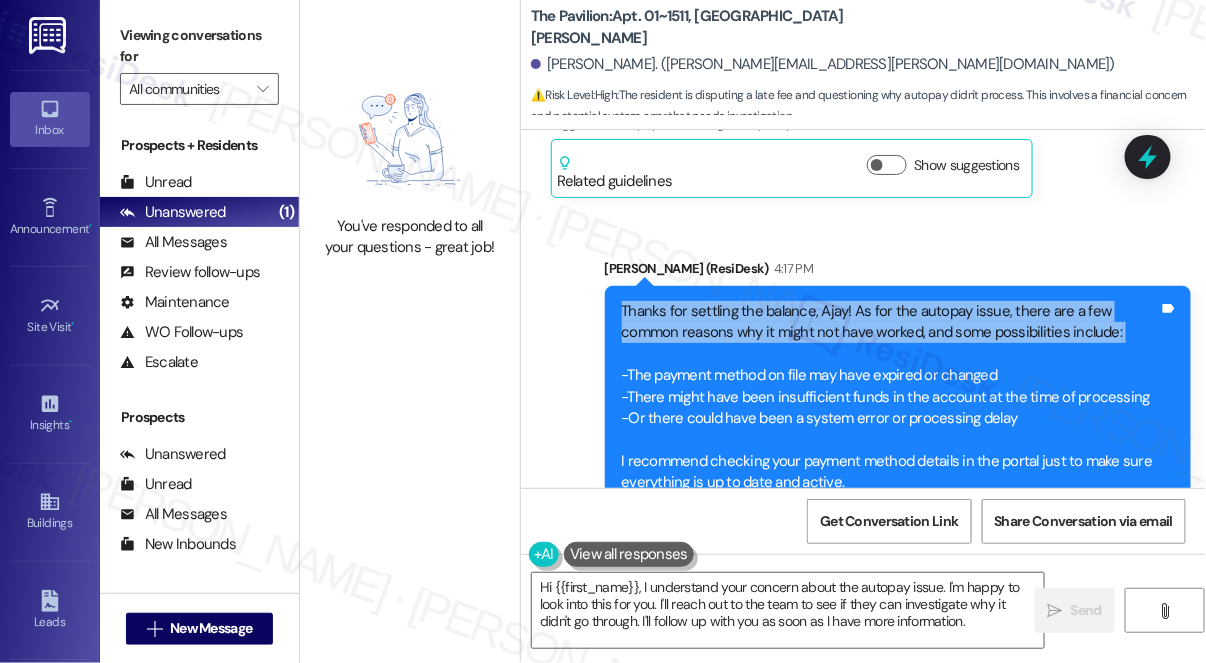click on "Thanks for settling the balance, Ajay! As for the autopay issue, there are a few common reasons why it might not have worked, and some possibilities include:
-The payment method on file may have expired or changed
-There might have been insufficient funds in the account at the time of processing
-Or there could have been a system error or processing delay
I recommend checking your payment method details in the portal just to make sure everything is up to date and active." at bounding box center (891, 397) 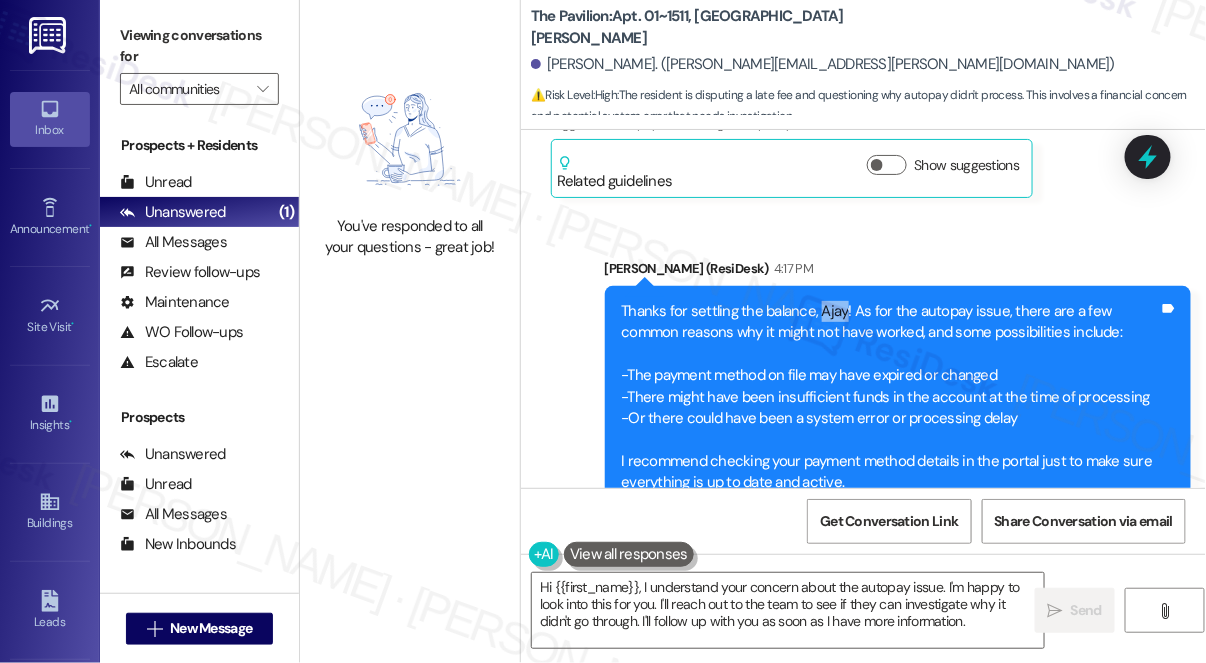 click on "Thanks for settling the balance, Ajay! As for the autopay issue, there are a few common reasons why it might not have worked, and some possibilities include:
-The payment method on file may have expired or changed
-There might have been insufficient funds in the account at the time of processing
-Or there could have been a system error or processing delay
I recommend checking your payment method details in the portal just to make sure everything is up to date and active." at bounding box center [891, 397] 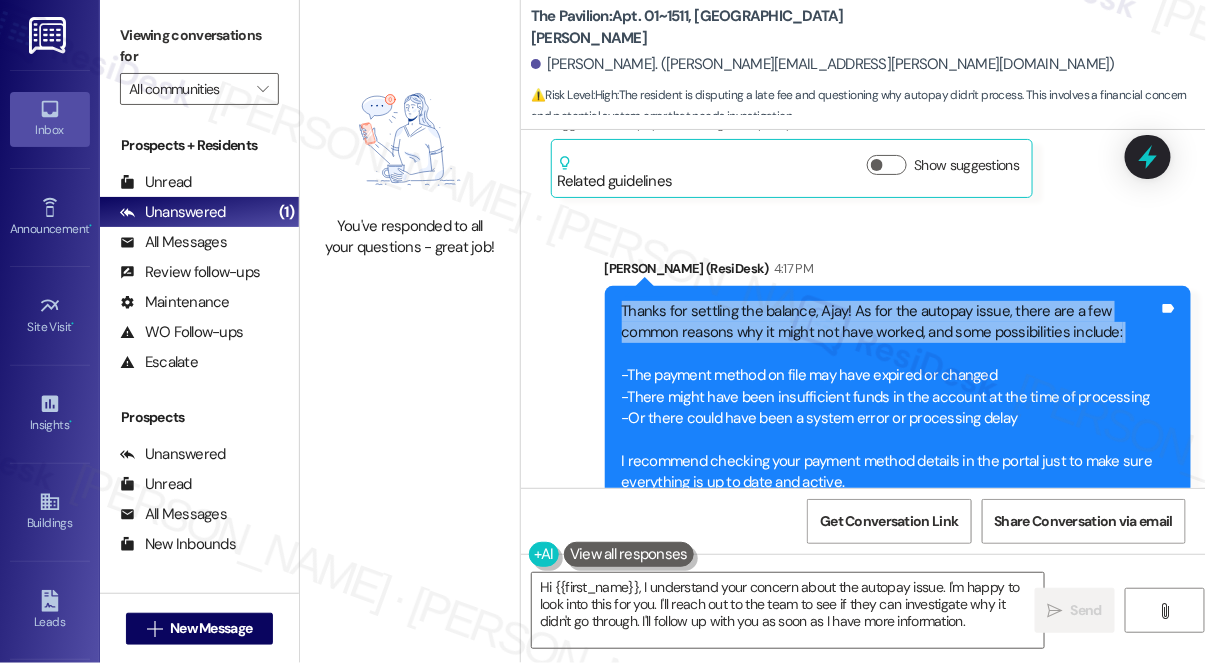 click on "Thanks for settling the balance, Ajay! As for the autopay issue, there are a few common reasons why it might not have worked, and some possibilities include:
-The payment method on file may have expired or changed
-There might have been insufficient funds in the account at the time of processing
-Or there could have been a system error or processing delay
I recommend checking your payment method details in the portal just to make sure everything is up to date and active." at bounding box center (891, 397) 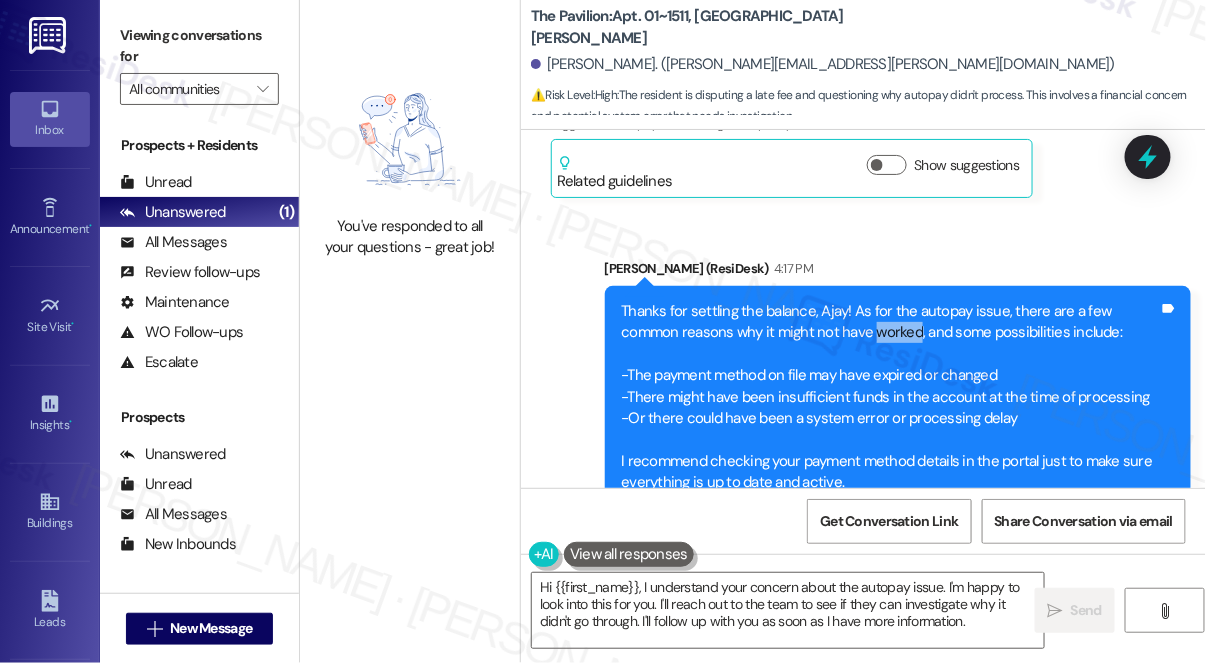click on "Thanks for settling the balance, Ajay! As for the autopay issue, there are a few common reasons why it might not have worked, and some possibilities include:
-The payment method on file may have expired or changed
-There might have been insufficient funds in the account at the time of processing
-Or there could have been a system error or processing delay
I recommend checking your payment method details in the portal just to make sure everything is up to date and active." at bounding box center [891, 397] 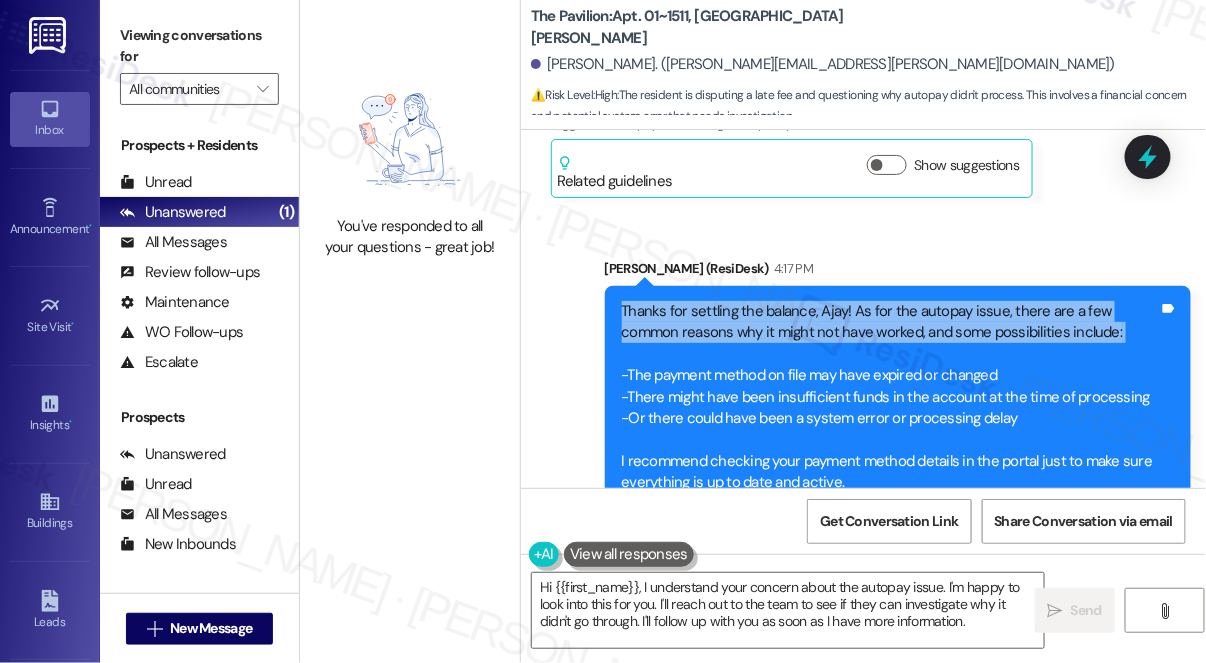 click on "Thanks for settling the balance, Ajay! As for the autopay issue, there are a few common reasons why it might not have worked, and some possibilities include:
-The payment method on file may have expired or changed
-There might have been insufficient funds in the account at the time of processing
-Or there could have been a system error or processing delay
I recommend checking your payment method details in the portal just to make sure everything is up to date and active." at bounding box center [891, 397] 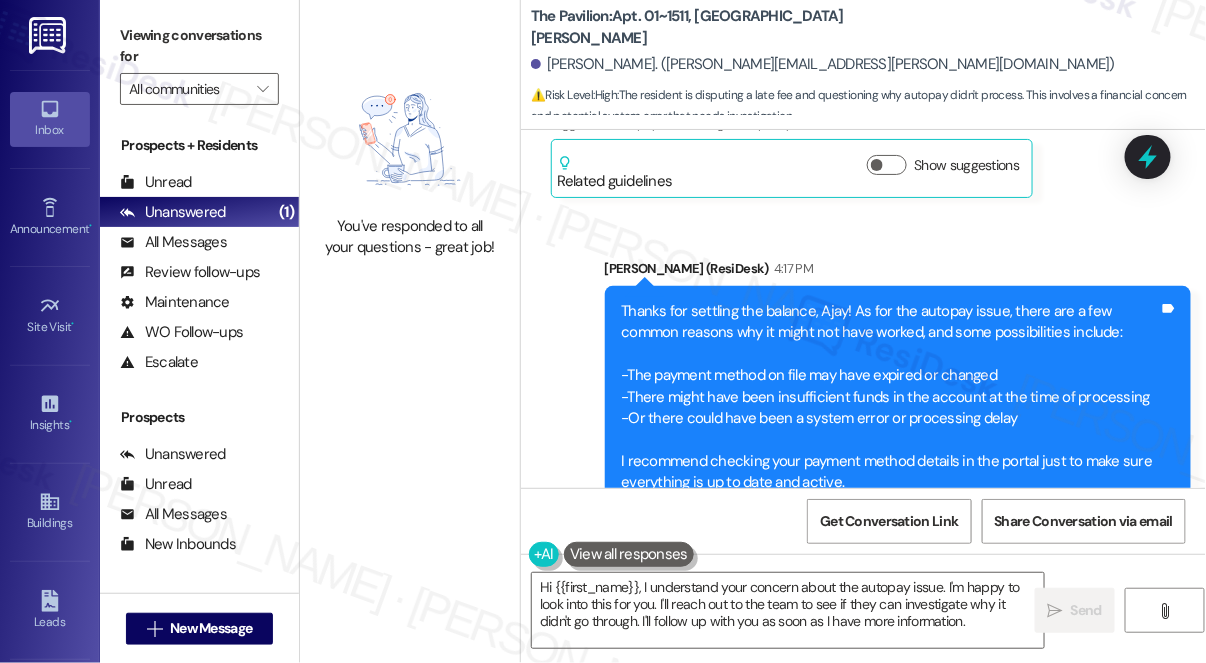 click on "Thanks for settling the balance, Ajay! As for the autopay issue, there are a few common reasons why it might not have worked, and some possibilities include:
-The payment method on file may have expired or changed
-There might have been insufficient funds in the account at the time of processing
-Or there could have been a system error or processing delay
I recommend checking your payment method details in the portal just to make sure everything is up to date and active." at bounding box center [891, 397] 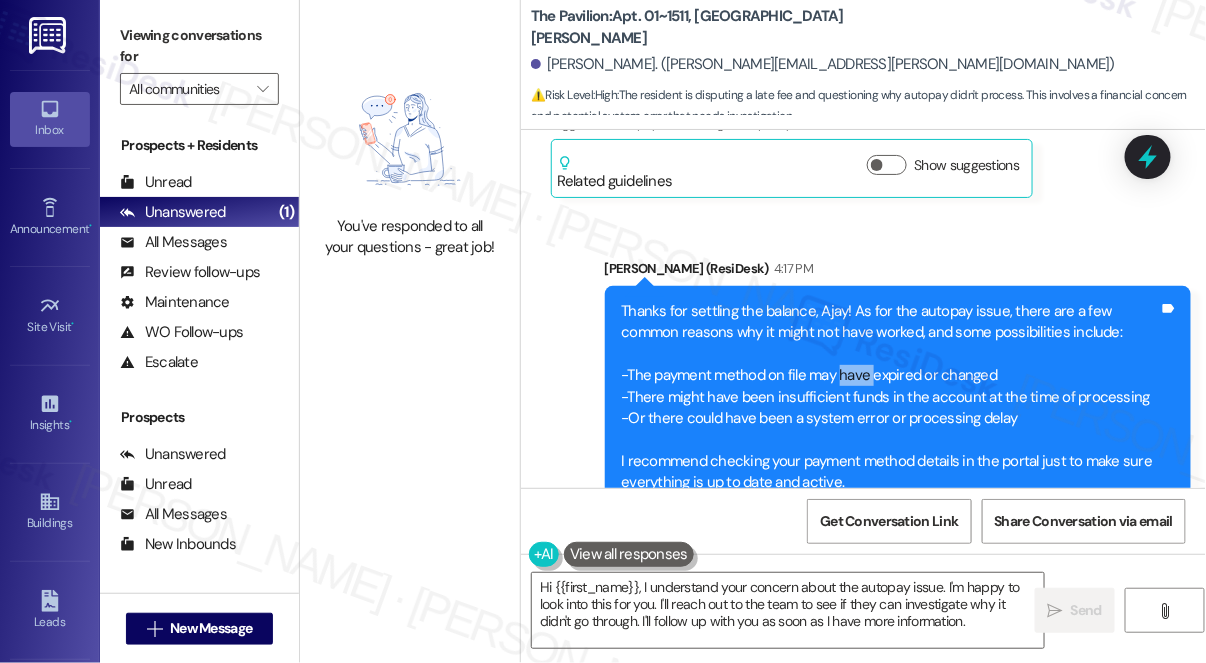 click on "Thanks for settling the balance, Ajay! As for the autopay issue, there are a few common reasons why it might not have worked, and some possibilities include:
-The payment method on file may have expired or changed
-There might have been insufficient funds in the account at the time of processing
-Or there could have been a system error or processing delay
I recommend checking your payment method details in the portal just to make sure everything is up to date and active." at bounding box center (891, 397) 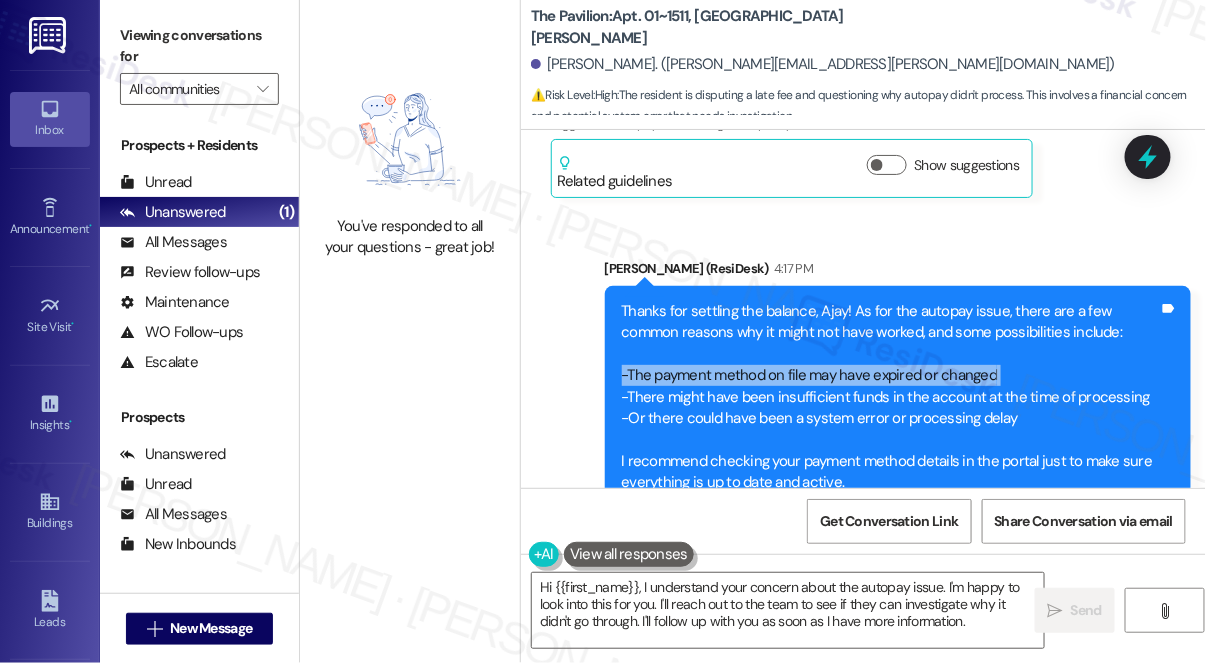 click on "Thanks for settling the balance, Ajay! As for the autopay issue, there are a few common reasons why it might not have worked, and some possibilities include:
-The payment method on file may have expired or changed
-There might have been insufficient funds in the account at the time of processing
-Or there could have been a system error or processing delay
I recommend checking your payment method details in the portal just to make sure everything is up to date and active." at bounding box center (891, 397) 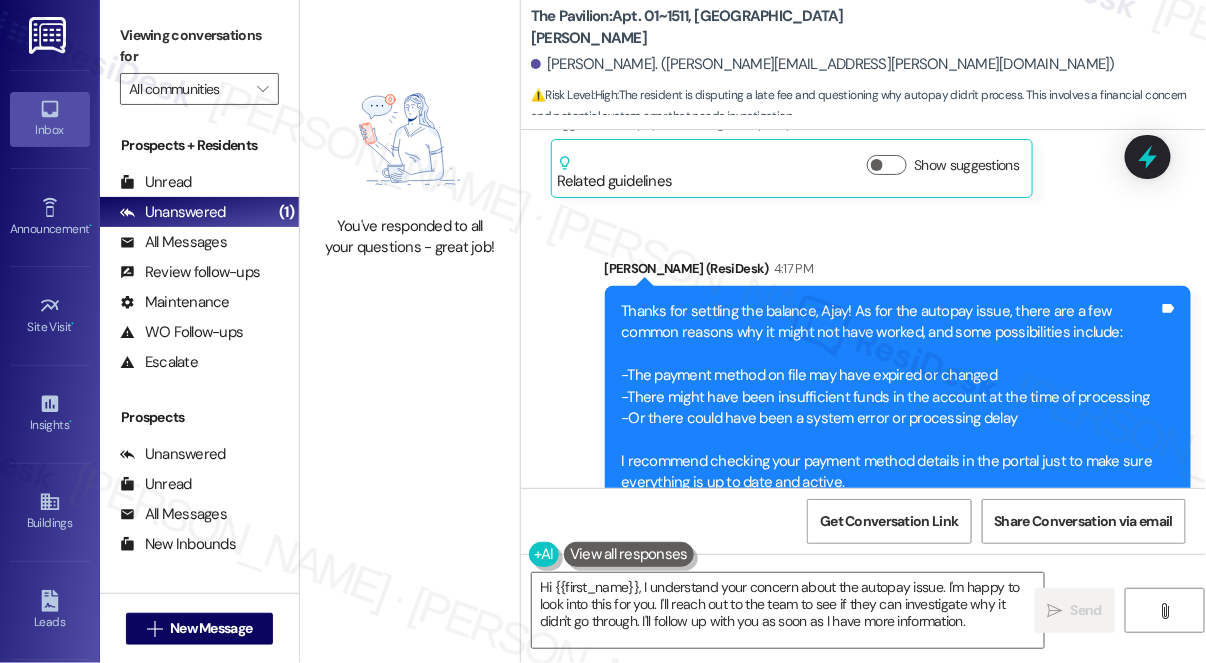 click on "Thanks for settling the balance, Ajay! As for the autopay issue, there are a few common reasons why it might not have worked, and some possibilities include:
-The payment method on file may have expired or changed
-There might have been insufficient funds in the account at the time of processing
-Or there could have been a system error or processing delay
I recommend checking your payment method details in the portal just to make sure everything is up to date and active." at bounding box center (891, 397) 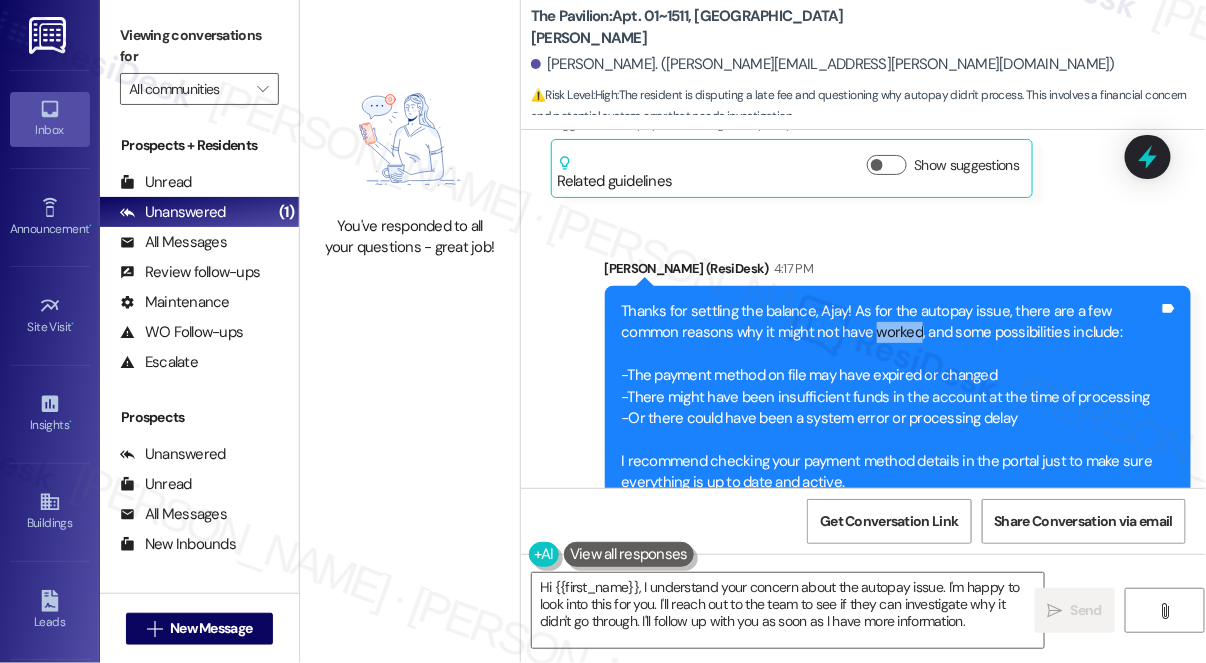 click on "Thanks for settling the balance, Ajay! As for the autopay issue, there are a few common reasons why it might not have worked, and some possibilities include:
-The payment method on file may have expired or changed
-There might have been insufficient funds in the account at the time of processing
-Or there could have been a system error or processing delay
I recommend checking your payment method details in the portal just to make sure everything is up to date and active." at bounding box center (891, 397) 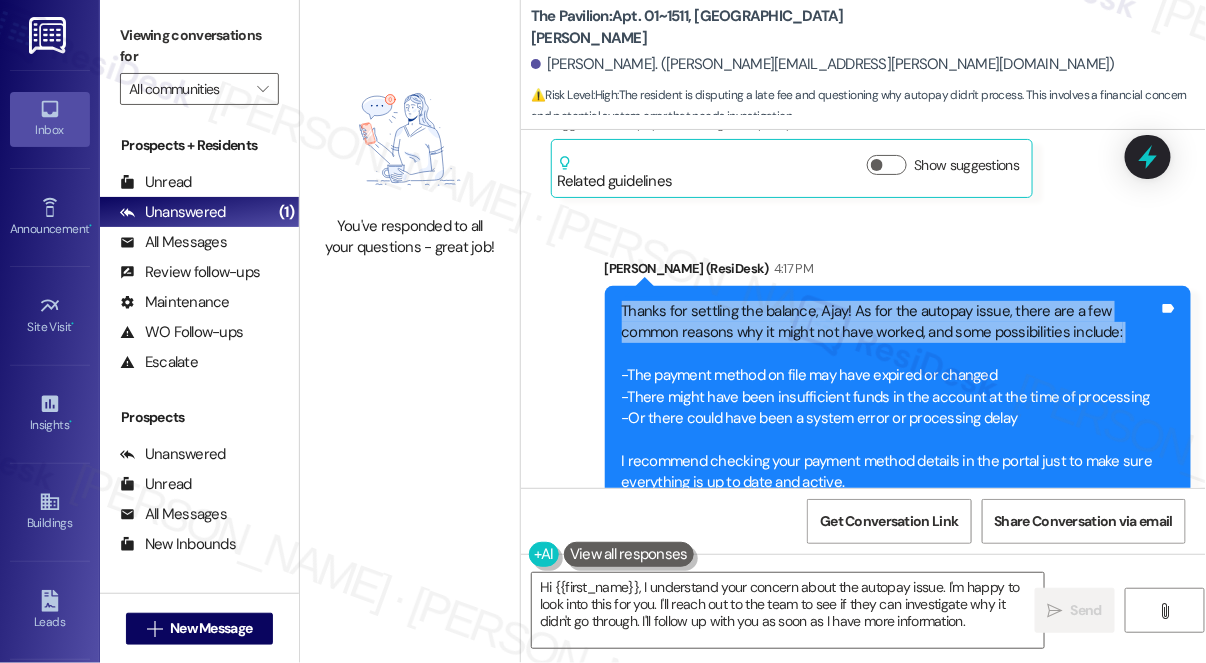 click on "Thanks for settling the balance, Ajay! As for the autopay issue, there are a few common reasons why it might not have worked, and some possibilities include:
-The payment method on file may have expired or changed
-There might have been insufficient funds in the account at the time of processing
-Or there could have been a system error or processing delay
I recommend checking your payment method details in the portal just to make sure everything is up to date and active." at bounding box center (891, 397) 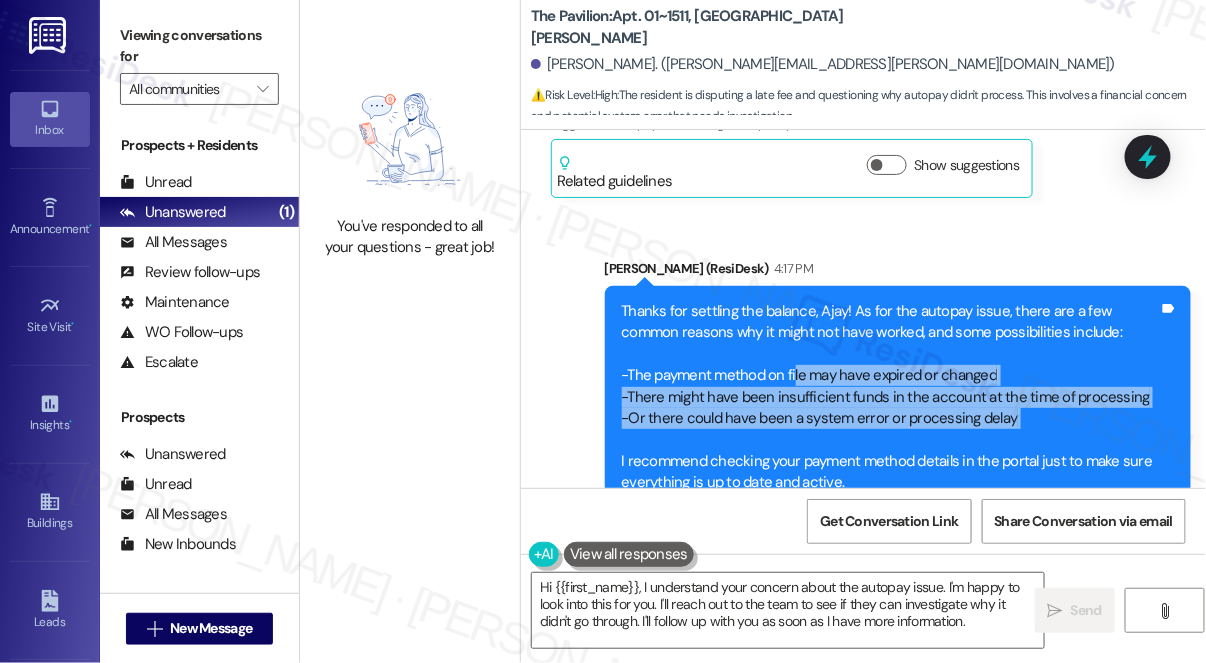 drag, startPoint x: 794, startPoint y: 306, endPoint x: 995, endPoint y: 380, distance: 214.18916 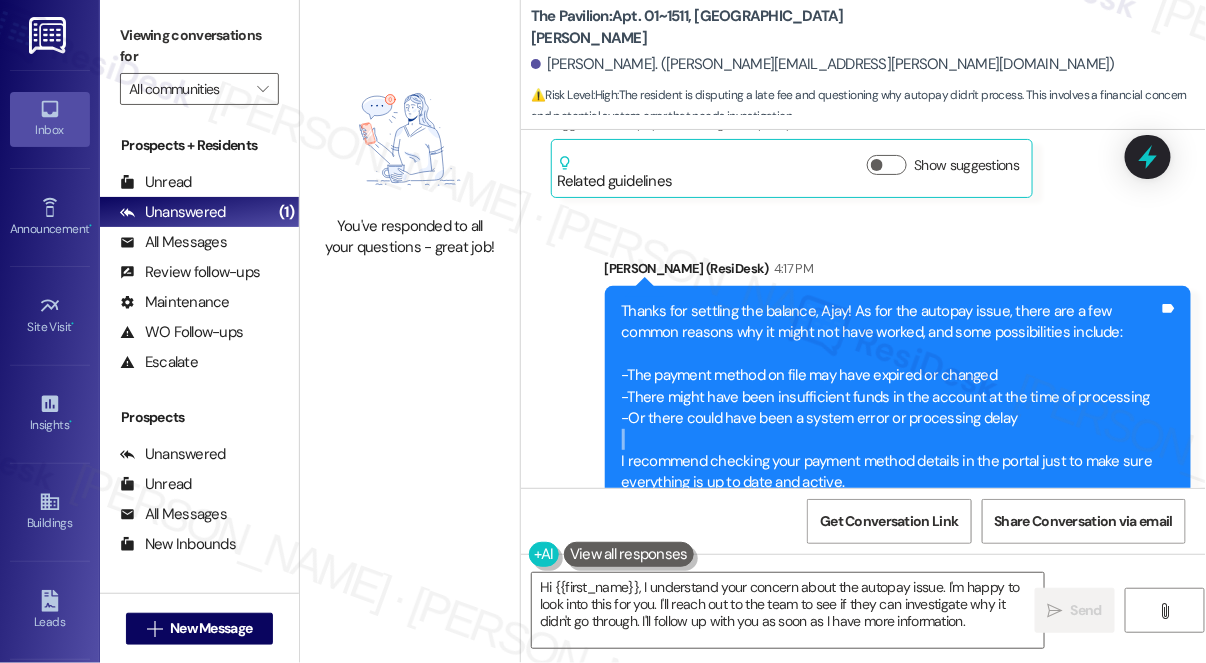 click on "Thanks for settling the balance, Ajay! As for the autopay issue, there are a few common reasons why it might not have worked, and some possibilities include:
-The payment method on file may have expired or changed
-There might have been insufficient funds in the account at the time of processing
-Or there could have been a system error or processing delay
I recommend checking your payment method details in the portal just to make sure everything is up to date and active." at bounding box center (891, 397) 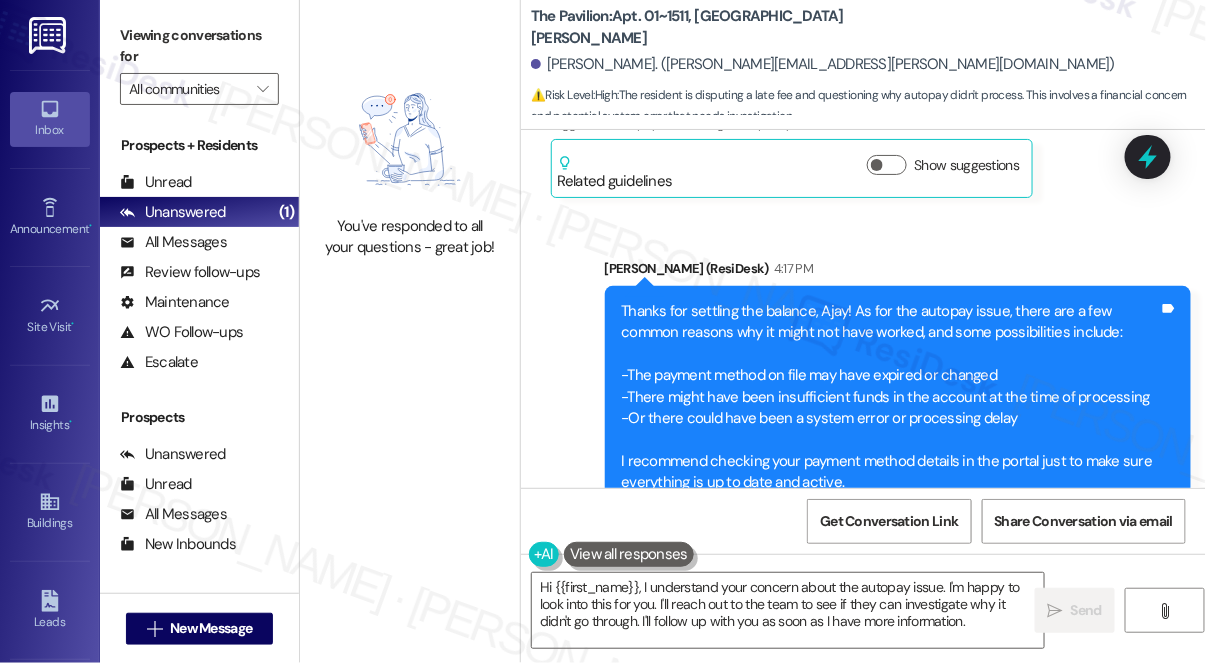 click on "Thanks for settling the balance, Ajay! As for the autopay issue, there are a few common reasons why it might not have worked, and some possibilities include:
-The payment method on file may have expired or changed
-There might have been insufficient funds in the account at the time of processing
-Or there could have been a system error or processing delay
I recommend checking your payment method details in the portal just to make sure everything is up to date and active." at bounding box center (891, 397) 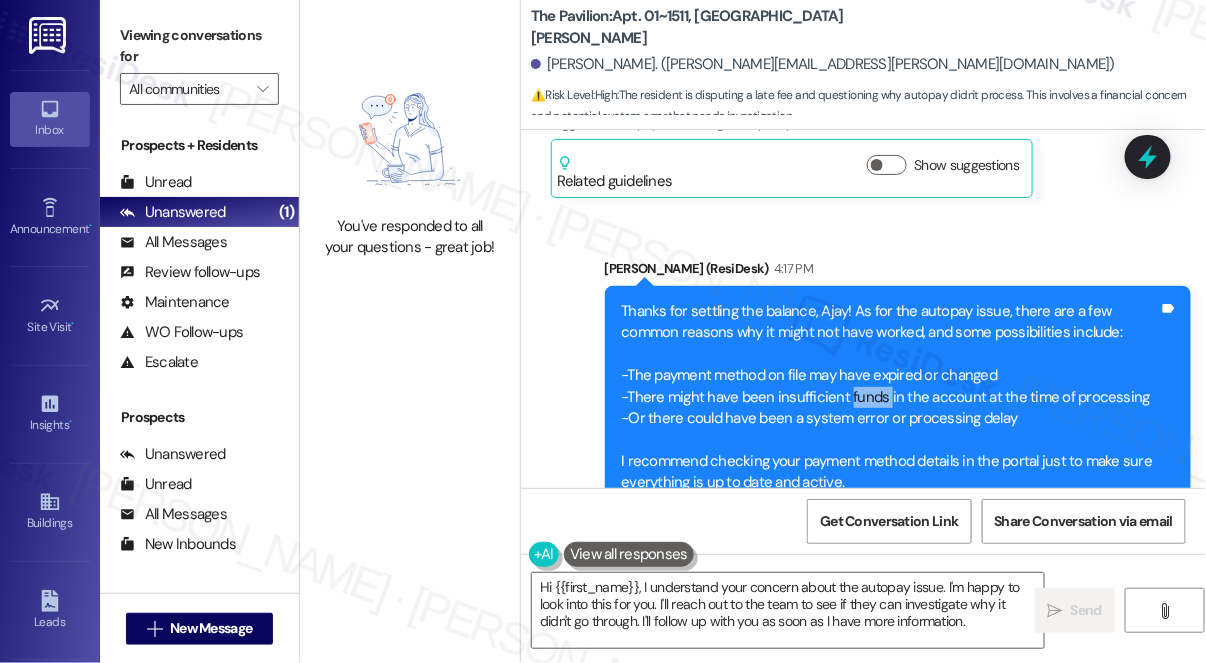 click on "Thanks for settling the balance, Ajay! As for the autopay issue, there are a few common reasons why it might not have worked, and some possibilities include:
-The payment method on file may have expired or changed
-There might have been insufficient funds in the account at the time of processing
-Or there could have been a system error or processing delay
I recommend checking your payment method details in the portal just to make sure everything is up to date and active." at bounding box center [891, 397] 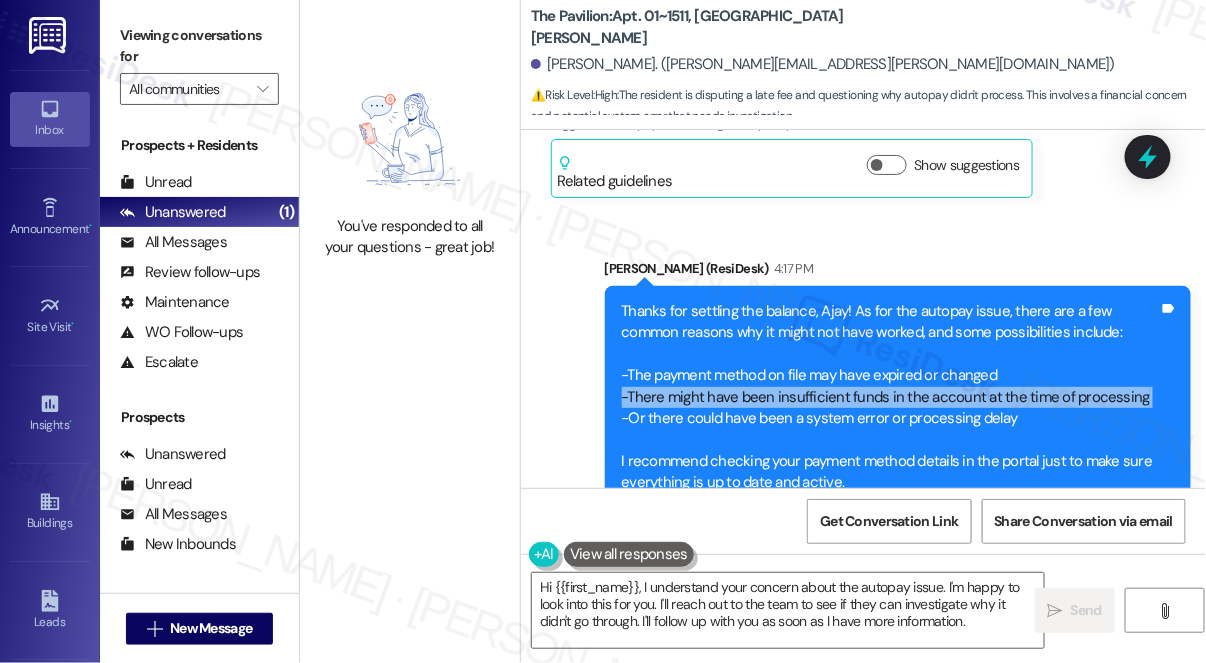 click on "Thanks for settling the balance, Ajay! As for the autopay issue, there are a few common reasons why it might not have worked, and some possibilities include:
-The payment method on file may have expired or changed
-There might have been insufficient funds in the account at the time of processing
-Or there could have been a system error or processing delay
I recommend checking your payment method details in the portal just to make sure everything is up to date and active." at bounding box center (891, 397) 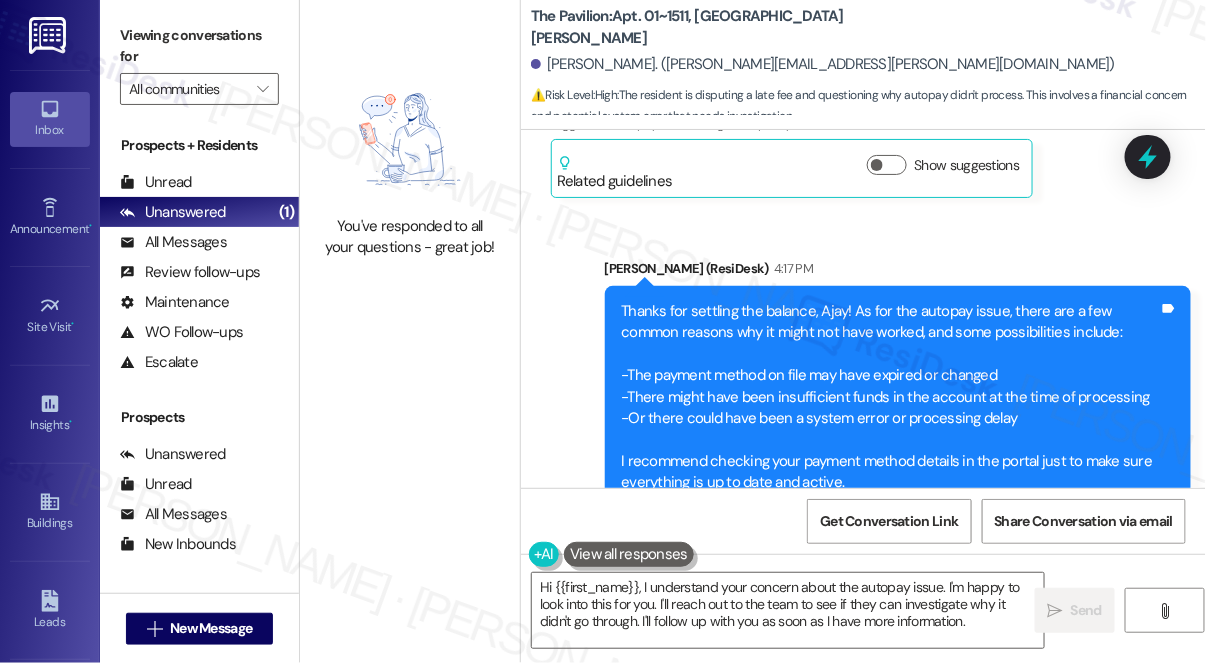 click on "Thanks for settling the balance, Ajay! As for the autopay issue, there are a few common reasons why it might not have worked, and some possibilities include:
-The payment method on file may have expired or changed
-There might have been insufficient funds in the account at the time of processing
-Or there could have been a system error or processing delay
I recommend checking your payment method details in the portal just to make sure everything is up to date and active." at bounding box center (891, 397) 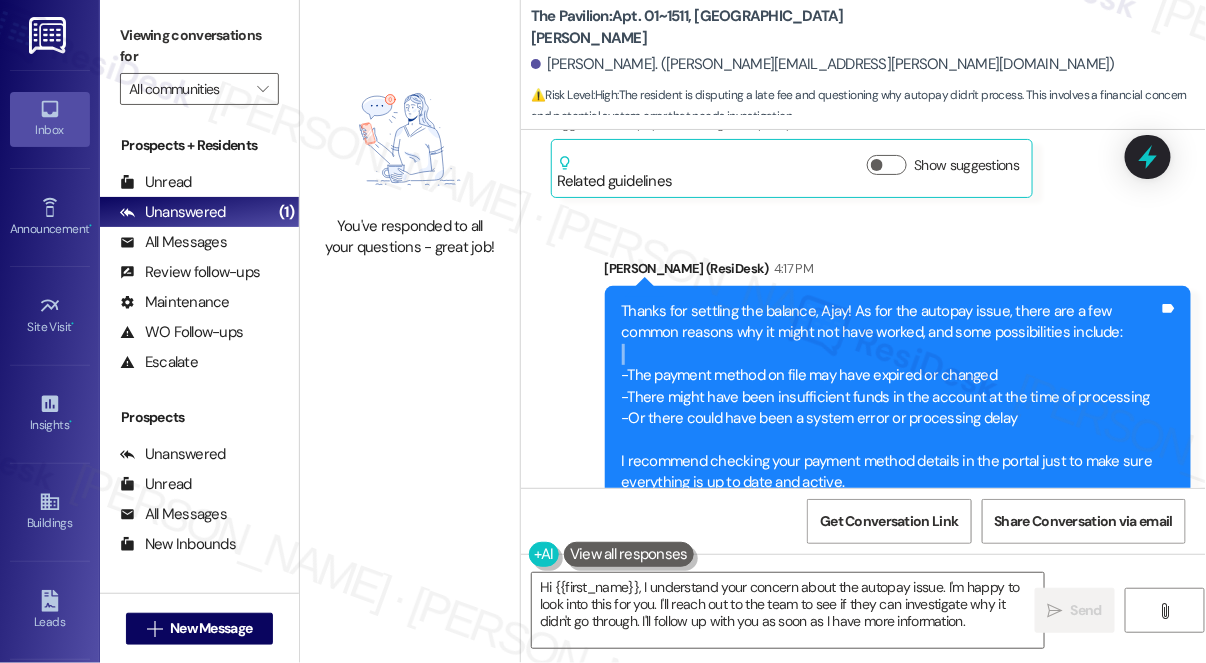 click on "Thanks for settling the balance, Ajay! As for the autopay issue, there are a few common reasons why it might not have worked, and some possibilities include:
-The payment method on file may have expired or changed
-There might have been insufficient funds in the account at the time of processing
-Or there could have been a system error or processing delay
I recommend checking your payment method details in the portal just to make sure everything is up to date and active." at bounding box center [891, 397] 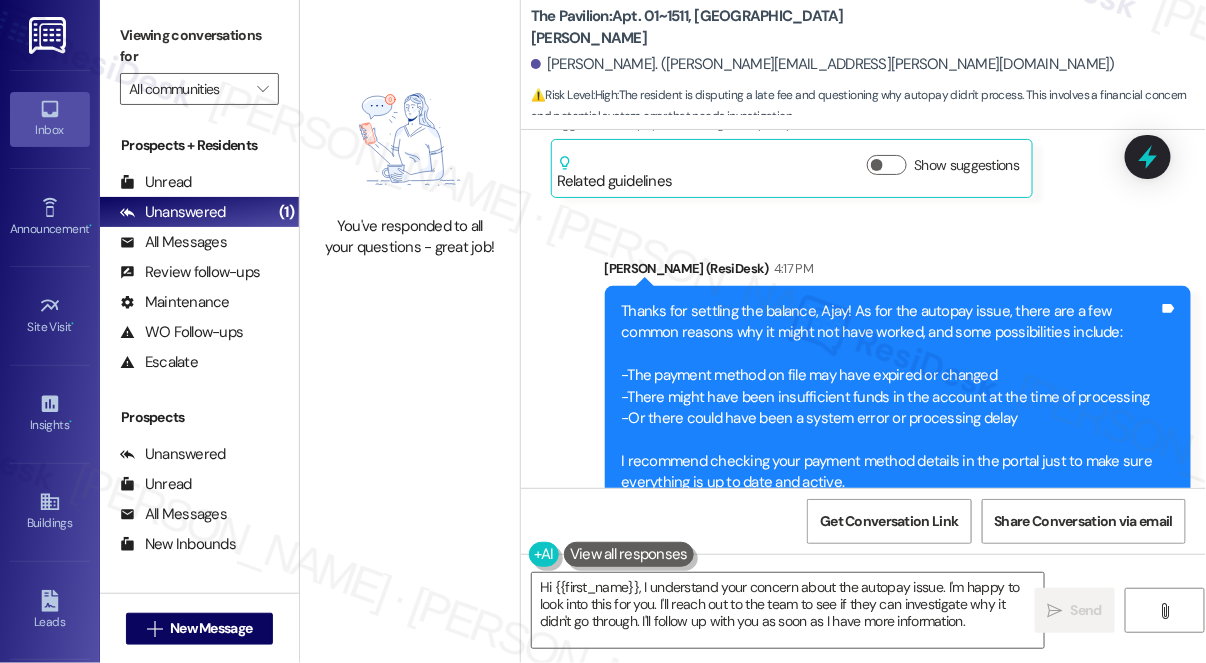 click on "Thanks for settling the balance, Ajay! As for the autopay issue, there are a few common reasons why it might not have worked, and some possibilities include:
-The payment method on file may have expired or changed
-There might have been insufficient funds in the account at the time of processing
-Or there could have been a system error or processing delay
I recommend checking your payment method details in the portal just to make sure everything is up to date and active." at bounding box center (891, 397) 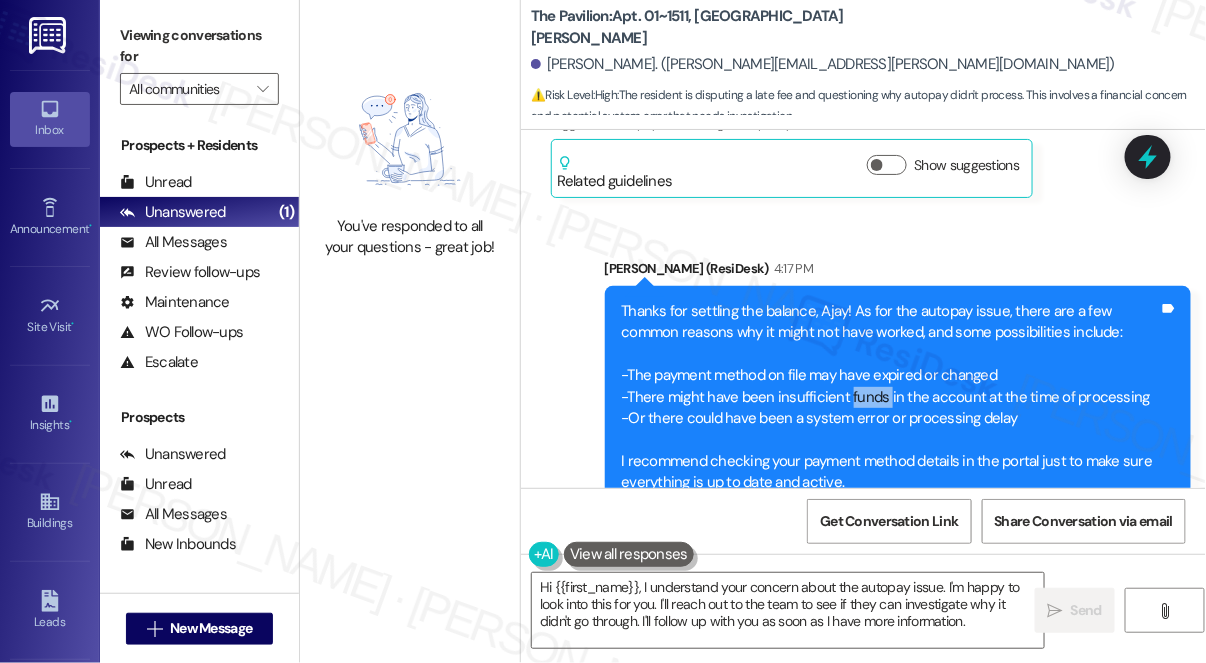 click on "Thanks for settling the balance, Ajay! As for the autopay issue, there are a few common reasons why it might not have worked, and some possibilities include:
-The payment method on file may have expired or changed
-There might have been insufficient funds in the account at the time of processing
-Or there could have been a system error or processing delay
I recommend checking your payment method details in the portal just to make sure everything is up to date and active." at bounding box center (891, 397) 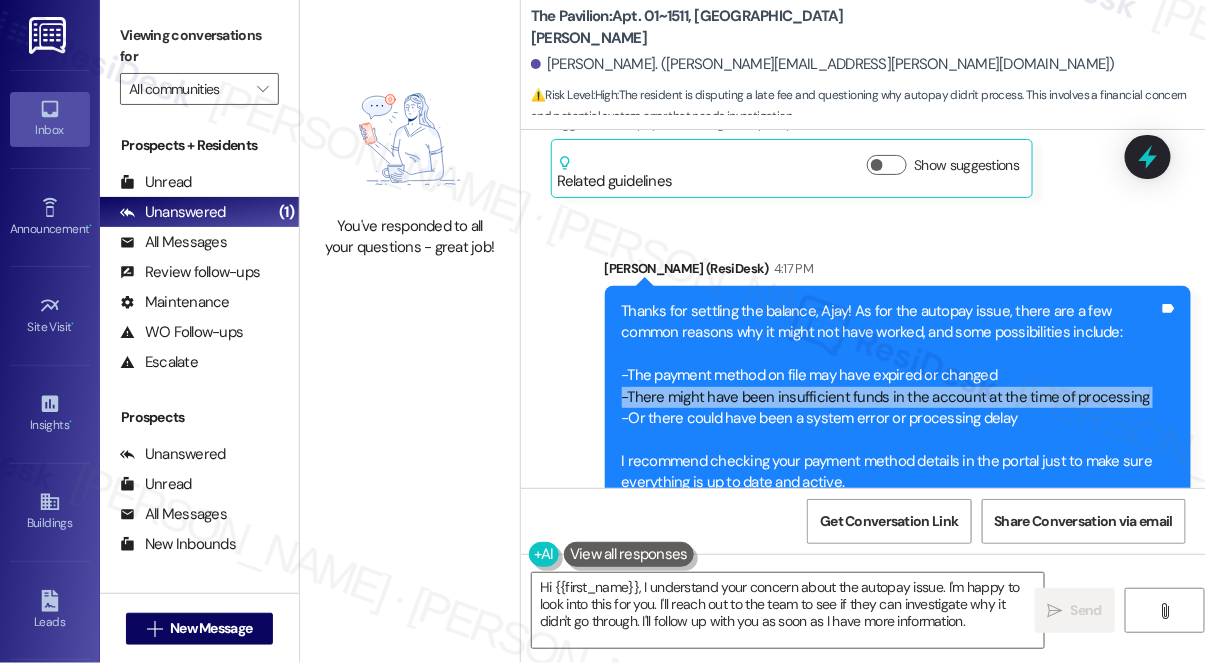 click on "Thanks for settling the balance, Ajay! As for the autopay issue, there are a few common reasons why it might not have worked, and some possibilities include:
-The payment method on file may have expired or changed
-There might have been insufficient funds in the account at the time of processing
-Or there could have been a system error or processing delay
I recommend checking your payment method details in the portal just to make sure everything is up to date and active." at bounding box center [891, 397] 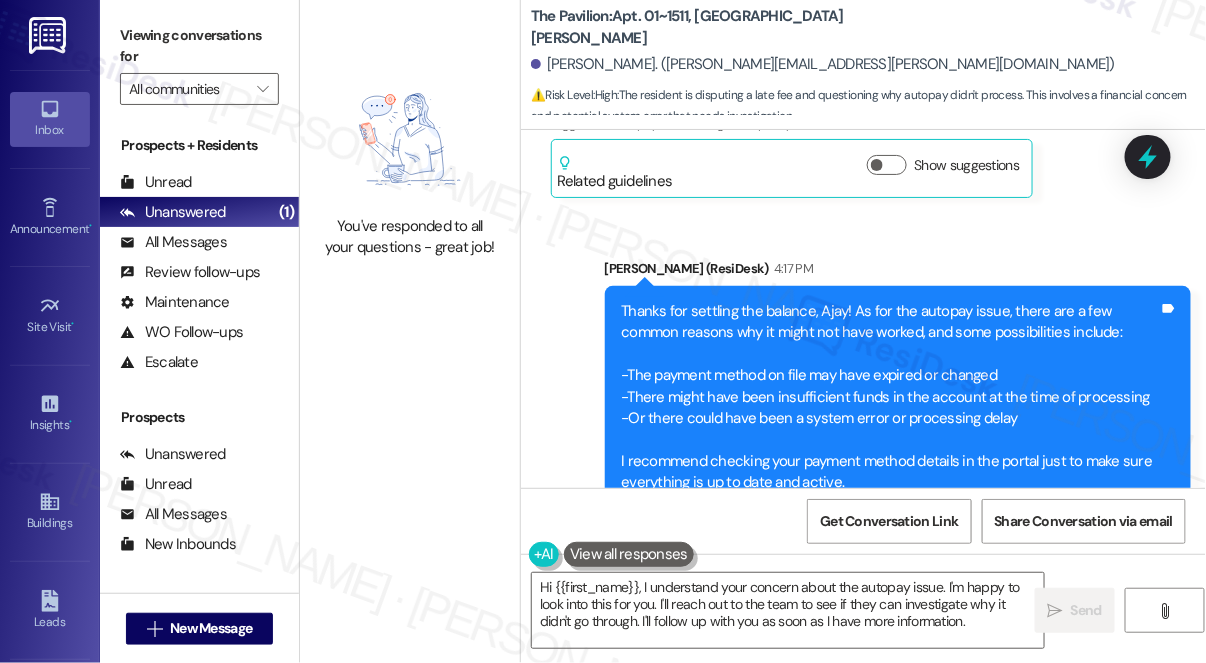 click on "Thanks for settling the balance, Ajay! As for the autopay issue, there are a few common reasons why it might not have worked, and some possibilities include:
-The payment method on file may have expired or changed
-There might have been insufficient funds in the account at the time of processing
-Or there could have been a system error or processing delay
I recommend checking your payment method details in the portal just to make sure everything is up to date and active." at bounding box center [891, 397] 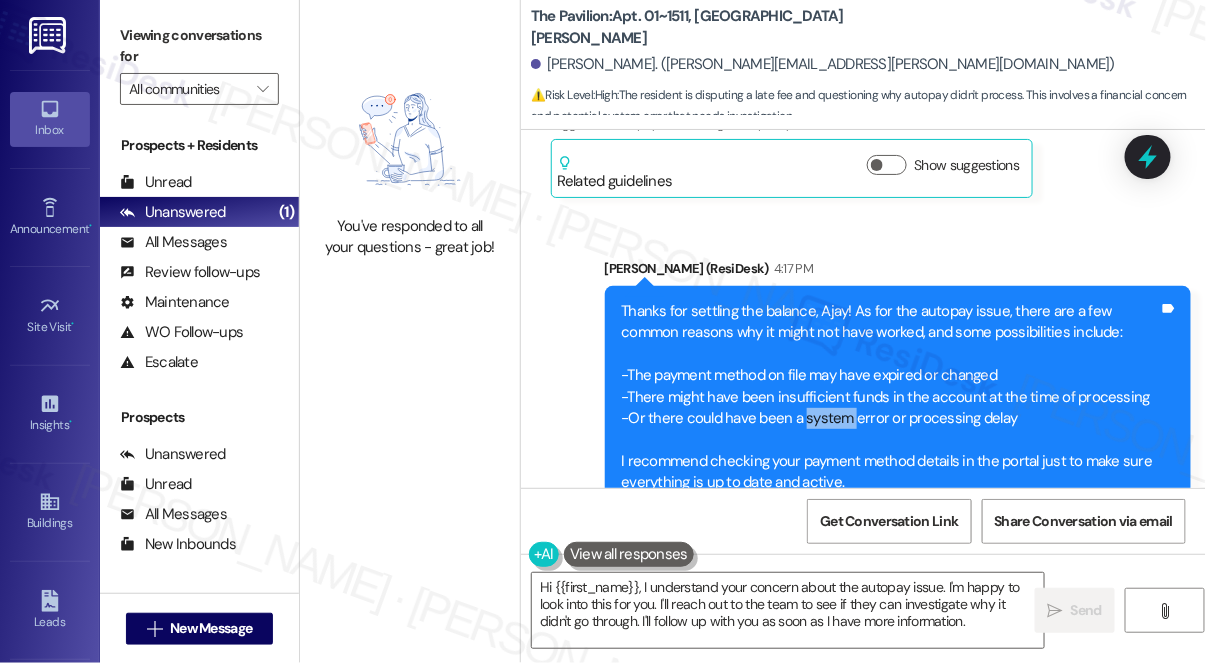 click on "Thanks for settling the balance, Ajay! As for the autopay issue, there are a few common reasons why it might not have worked, and some possibilities include:
-The payment method on file may have expired or changed
-There might have been insufficient funds in the account at the time of processing
-Or there could have been a system error or processing delay
I recommend checking your payment method details in the portal just to make sure everything is up to date and active." at bounding box center [891, 397] 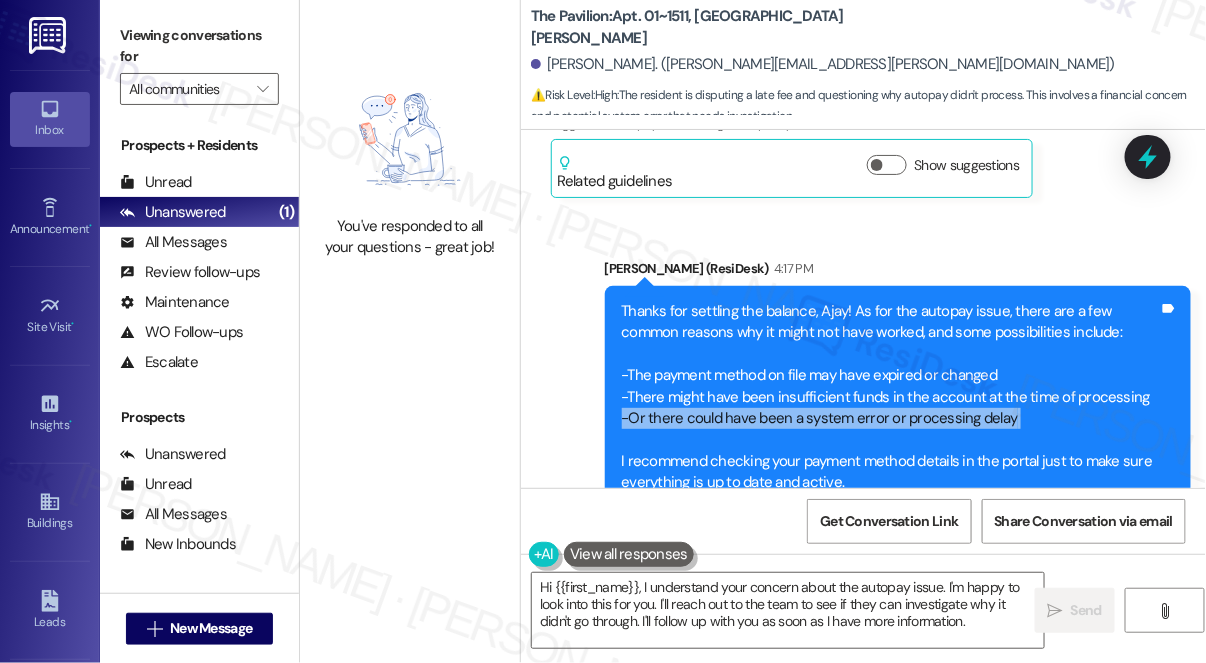 click on "Thanks for settling the balance, Ajay! As for the autopay issue, there are a few common reasons why it might not have worked, and some possibilities include:
-The payment method on file may have expired or changed
-There might have been insufficient funds in the account at the time of processing
-Or there could have been a system error or processing delay
I recommend checking your payment method details in the portal just to make sure everything is up to date and active." at bounding box center [891, 397] 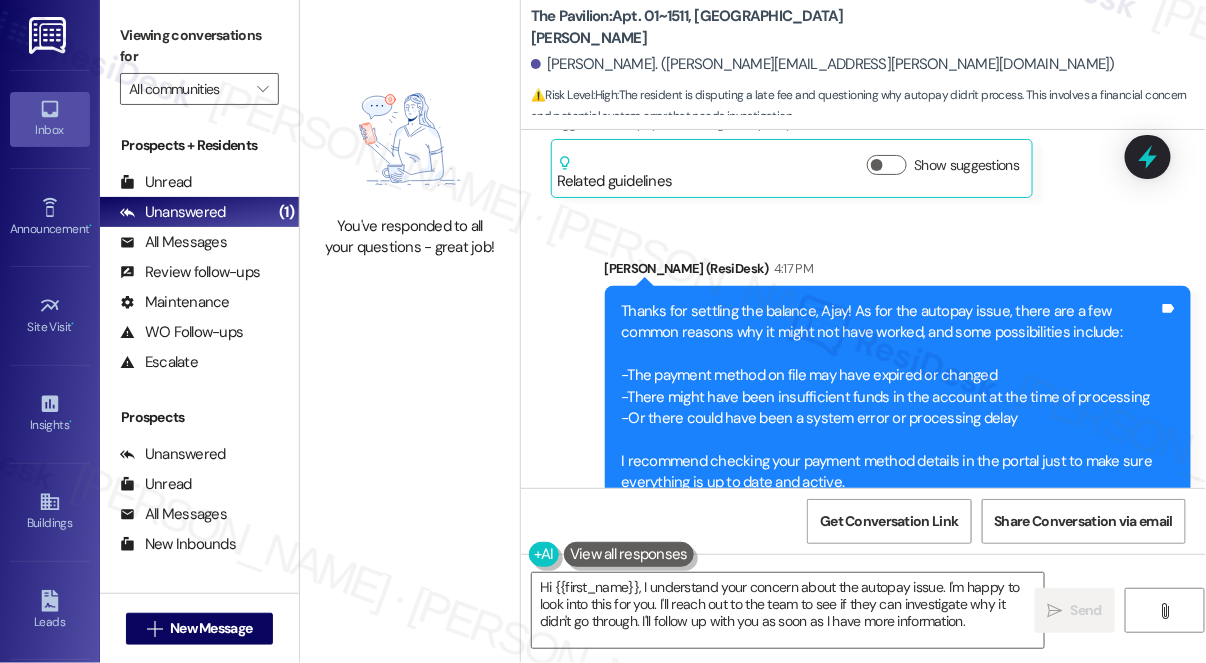 click on "Thanks for settling the balance, Ajay! As for the autopay issue, there are a few common reasons why it might not have worked, and some possibilities include:
-The payment method on file may have expired or changed
-There might have been insufficient funds in the account at the time of processing
-Or there could have been a system error or processing delay
I recommend checking your payment method details in the portal just to make sure everything is up to date and active." at bounding box center (891, 397) 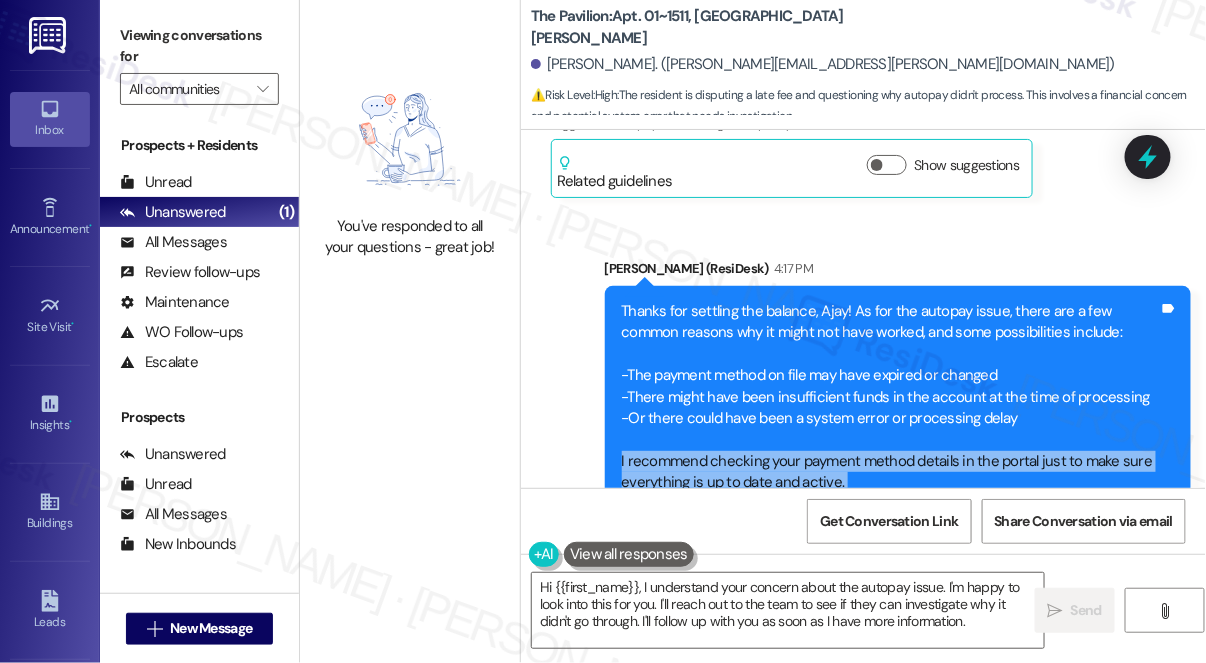 click on "Thanks for settling the balance, Ajay! As for the autopay issue, there are a few common reasons why it might not have worked, and some possibilities include:
-The payment method on file may have expired or changed
-There might have been insufficient funds in the account at the time of processing
-Or there could have been a system error or processing delay
I recommend checking your payment method details in the portal just to make sure everything is up to date and active." at bounding box center [891, 397] 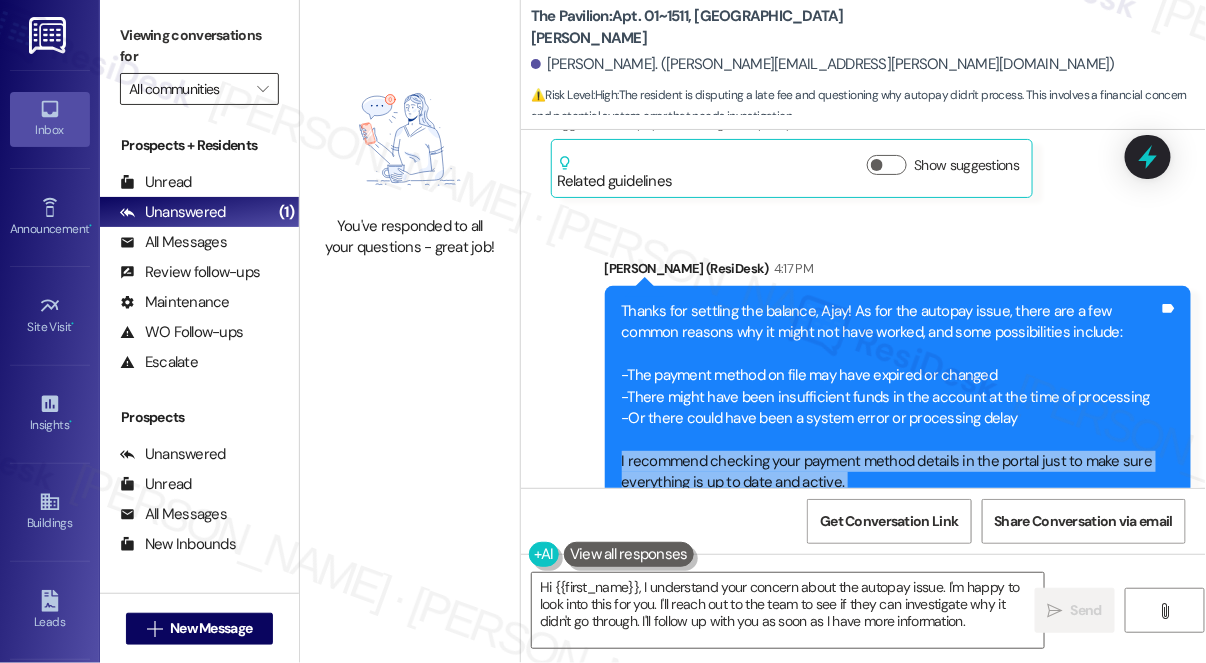 click on "All communities" at bounding box center [188, 89] 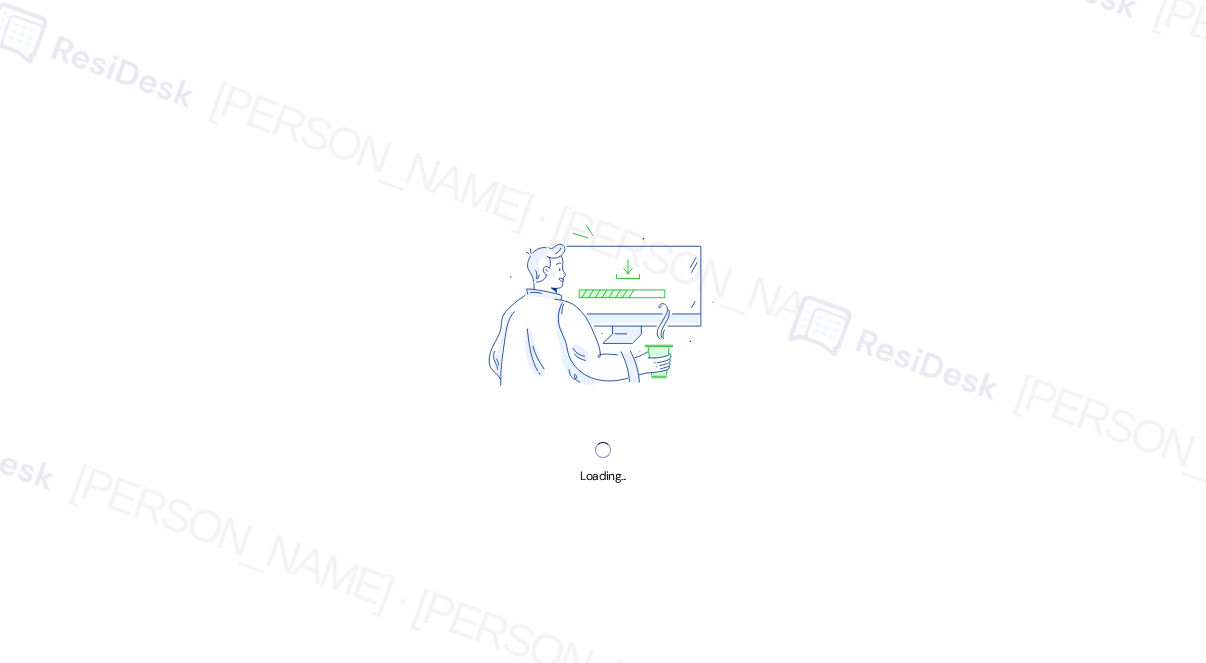 scroll, scrollTop: 0, scrollLeft: 0, axis: both 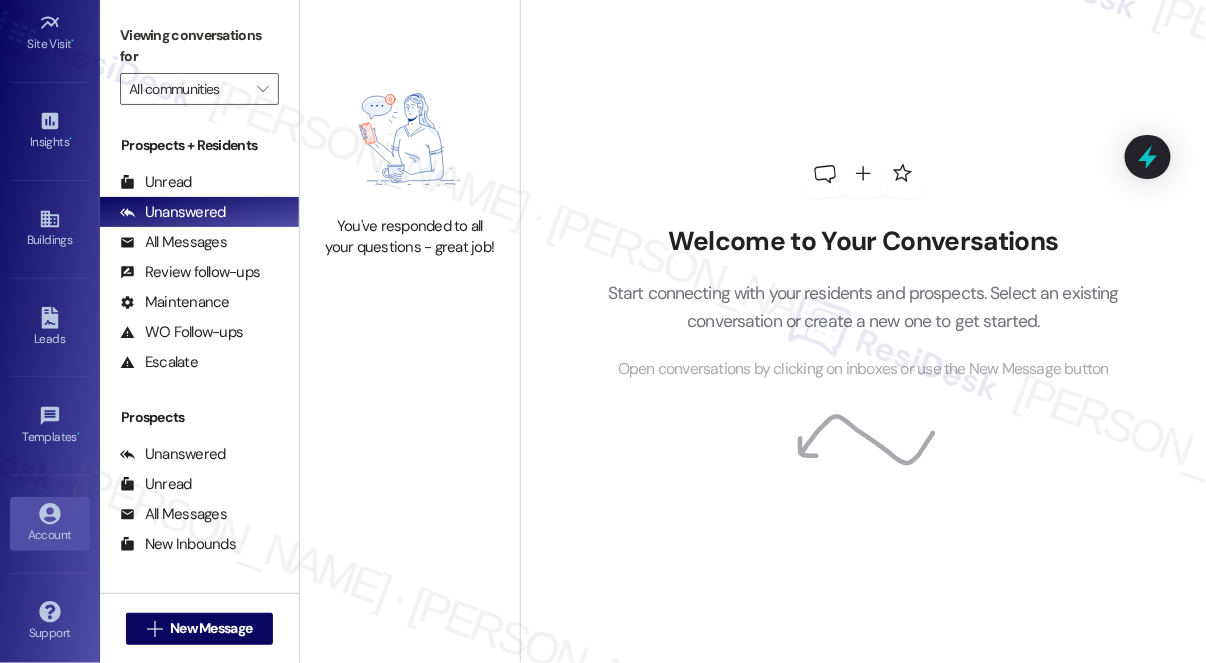 click on "Account" at bounding box center (50, 535) 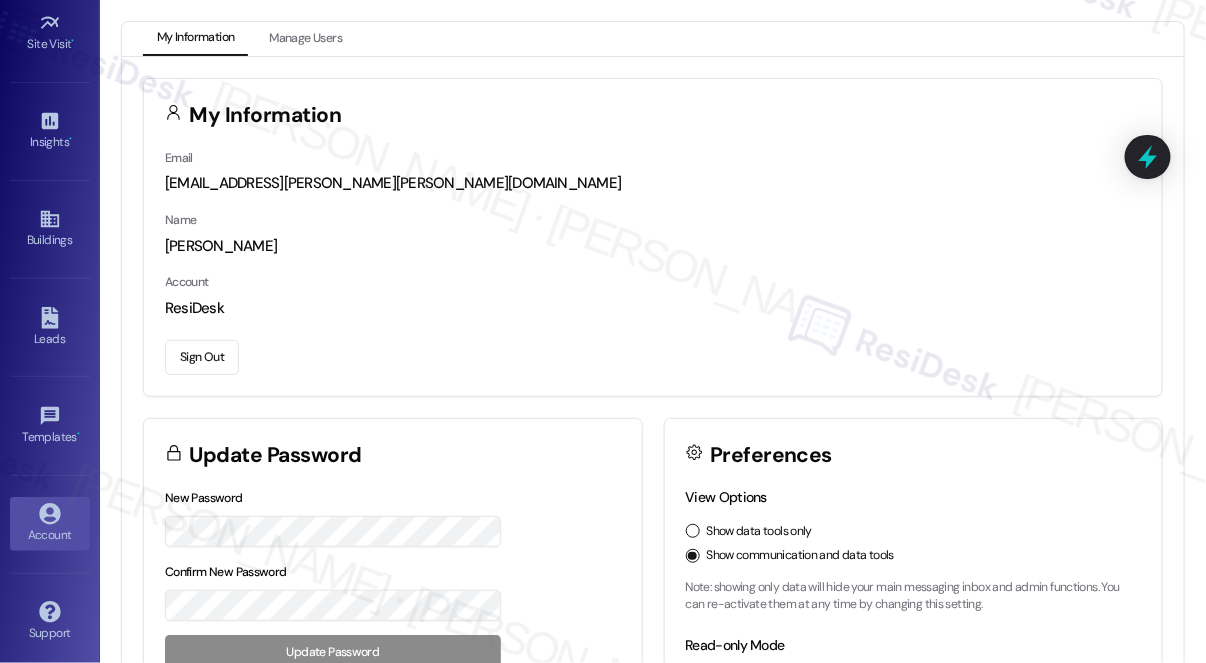 click on "Sign Out" at bounding box center (202, 357) 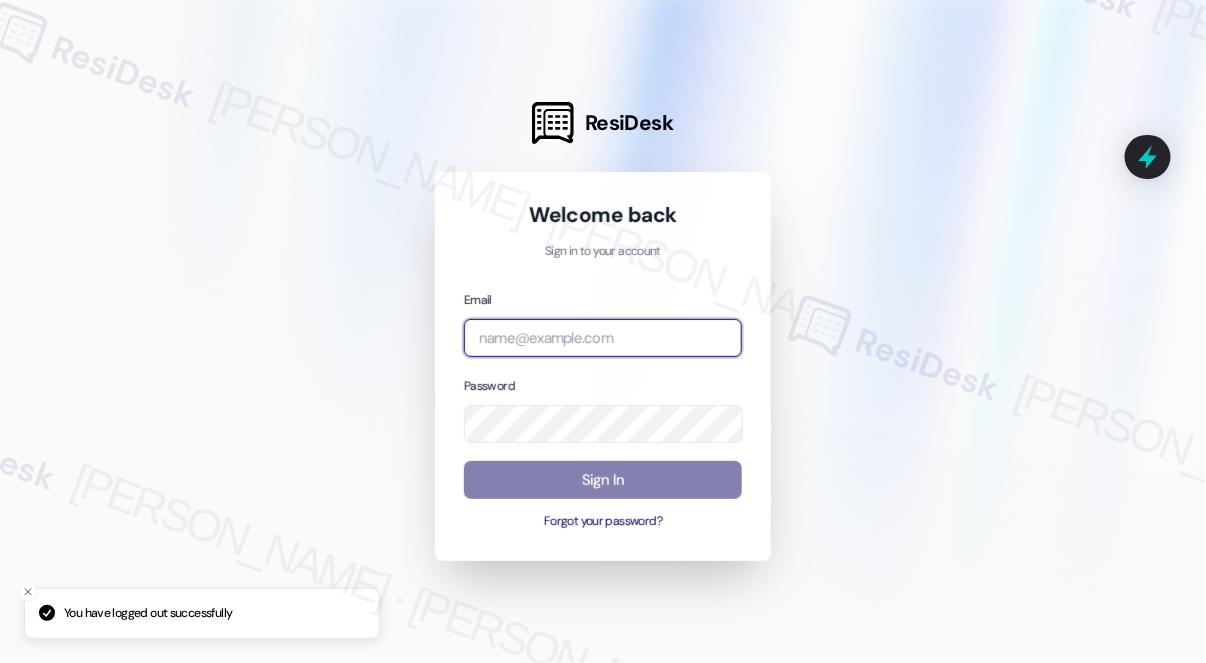 click at bounding box center (603, 338) 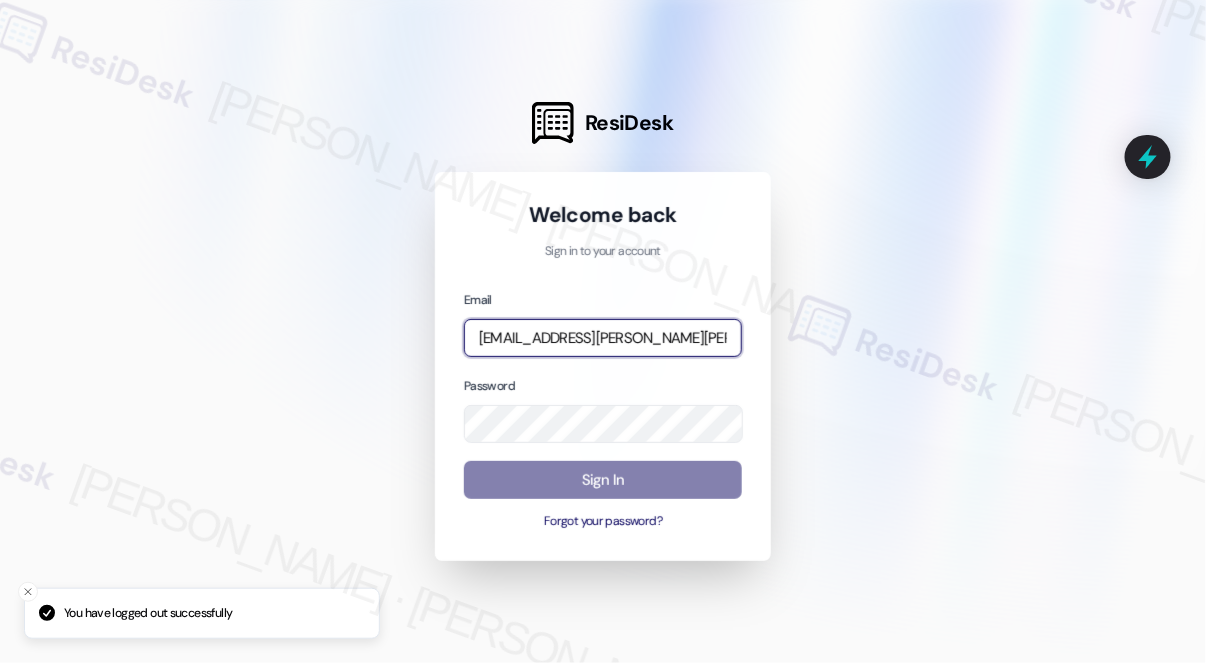 type on "automated-surveys-evergreen-katrina.lopez@evergreen.com" 